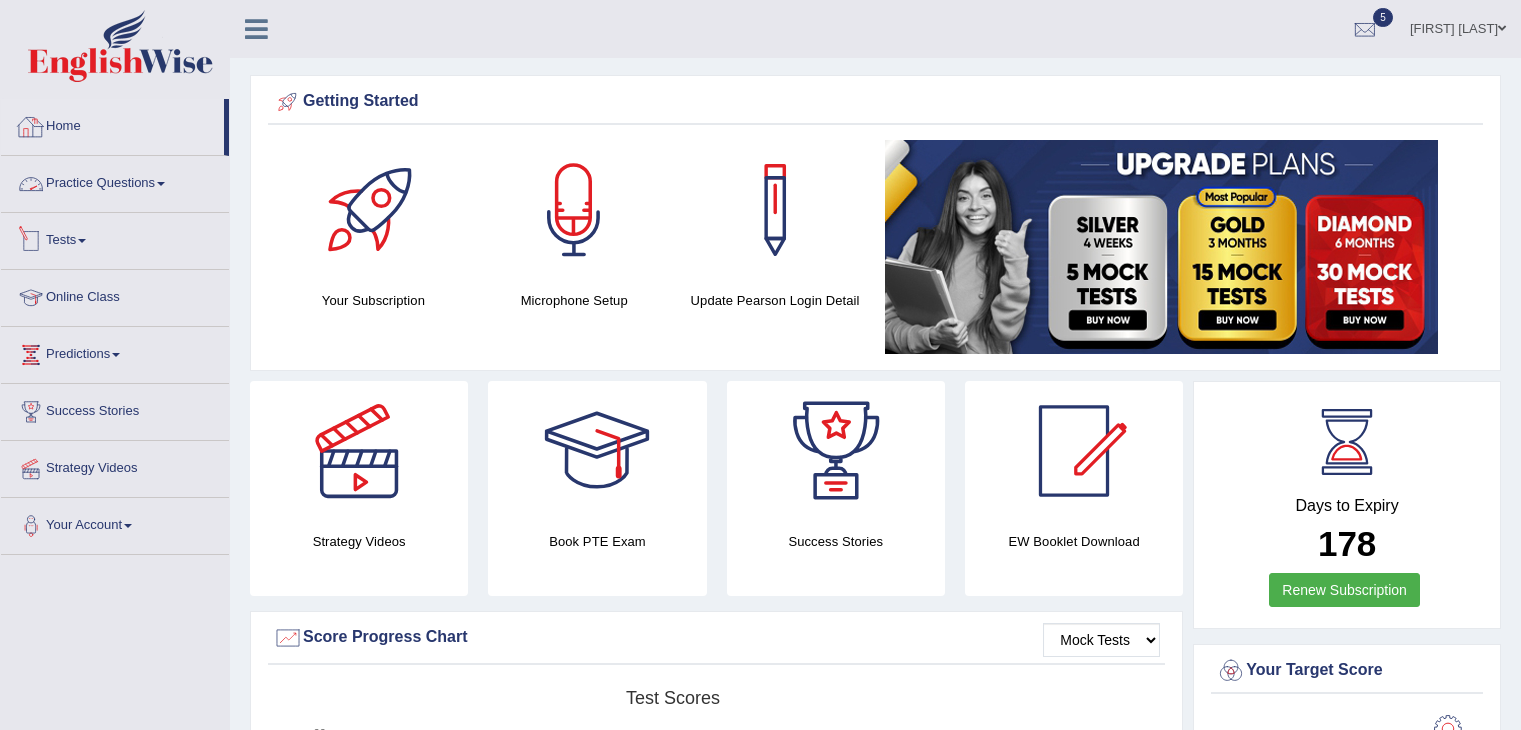 scroll, scrollTop: 0, scrollLeft: 0, axis: both 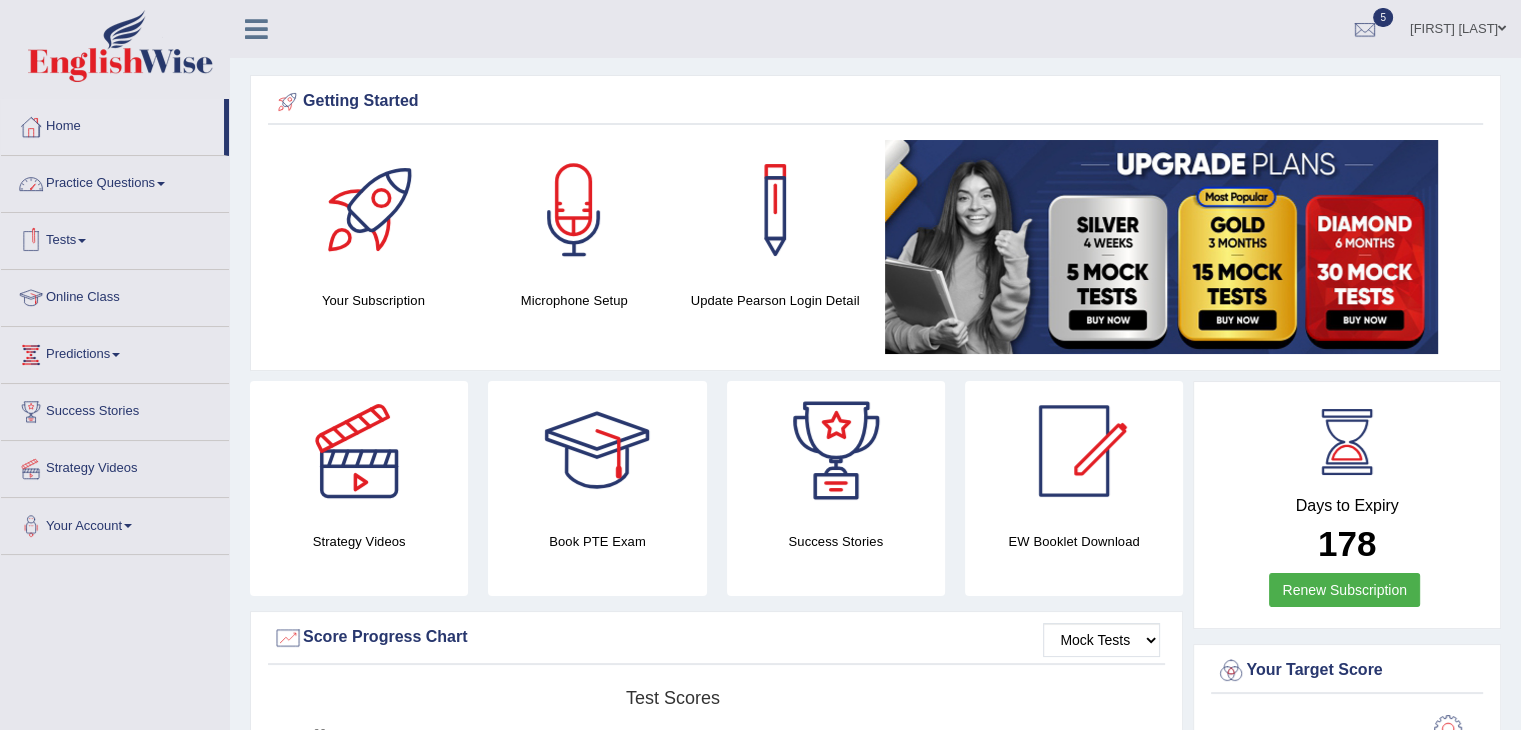 click on "Tests" at bounding box center [115, 238] 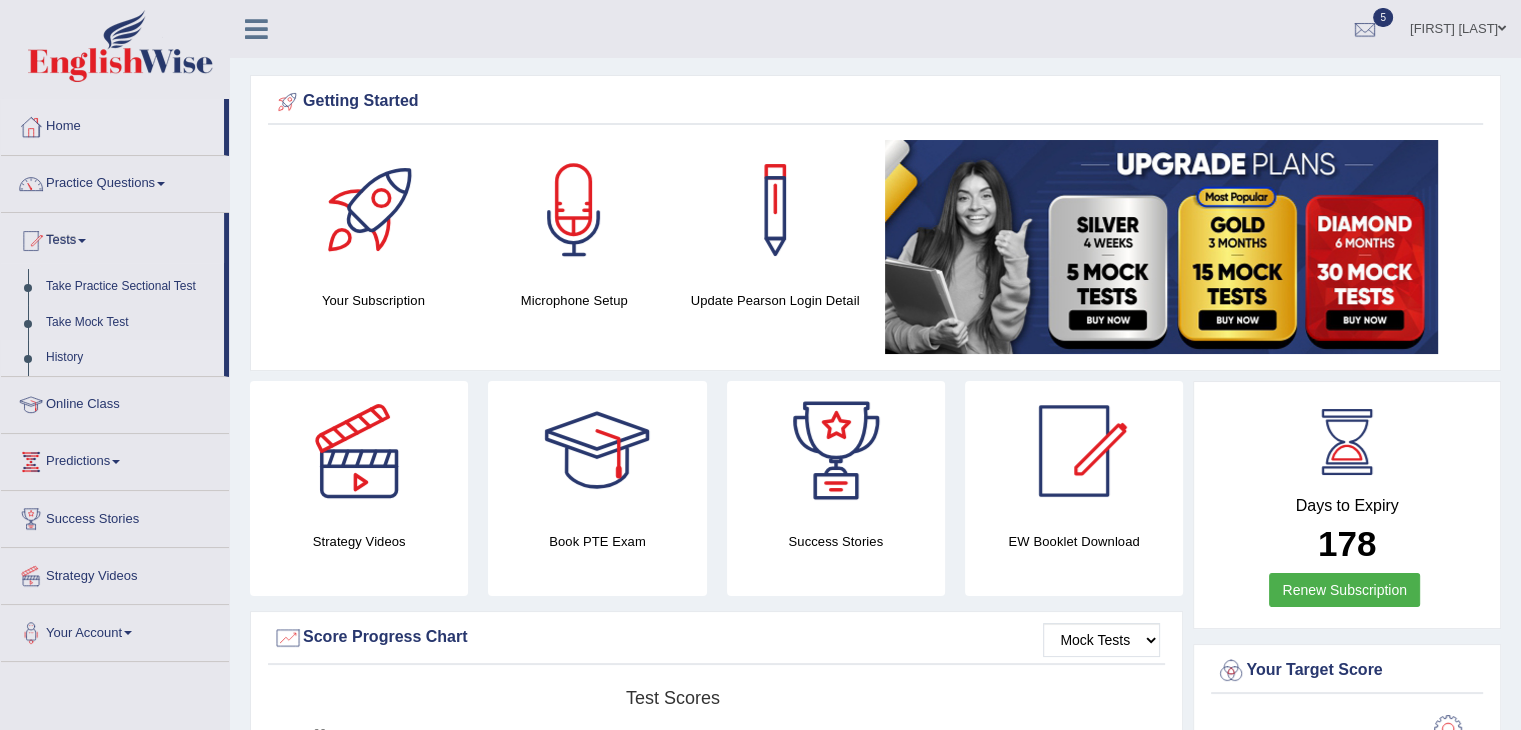 click on "History" at bounding box center [130, 358] 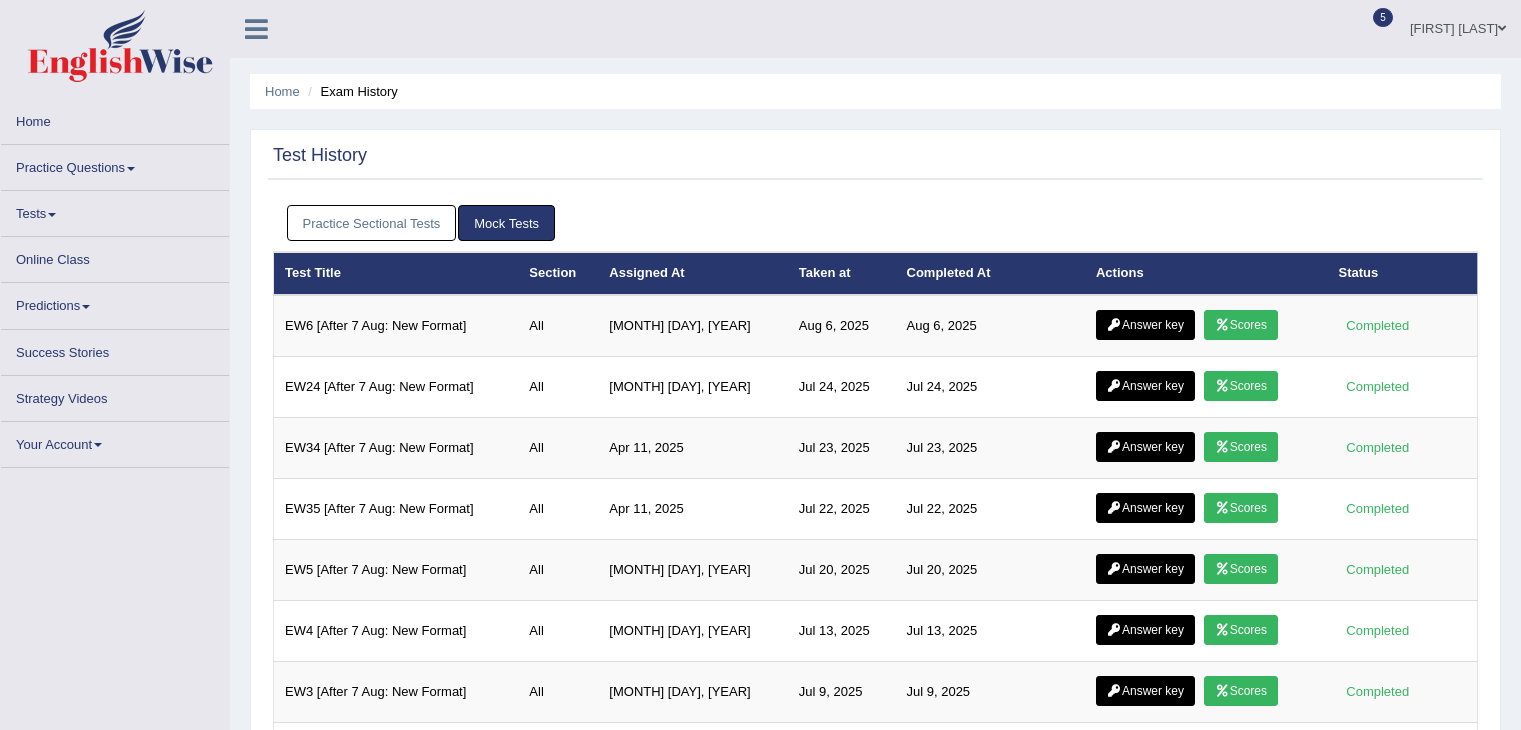 scroll, scrollTop: 0, scrollLeft: 0, axis: both 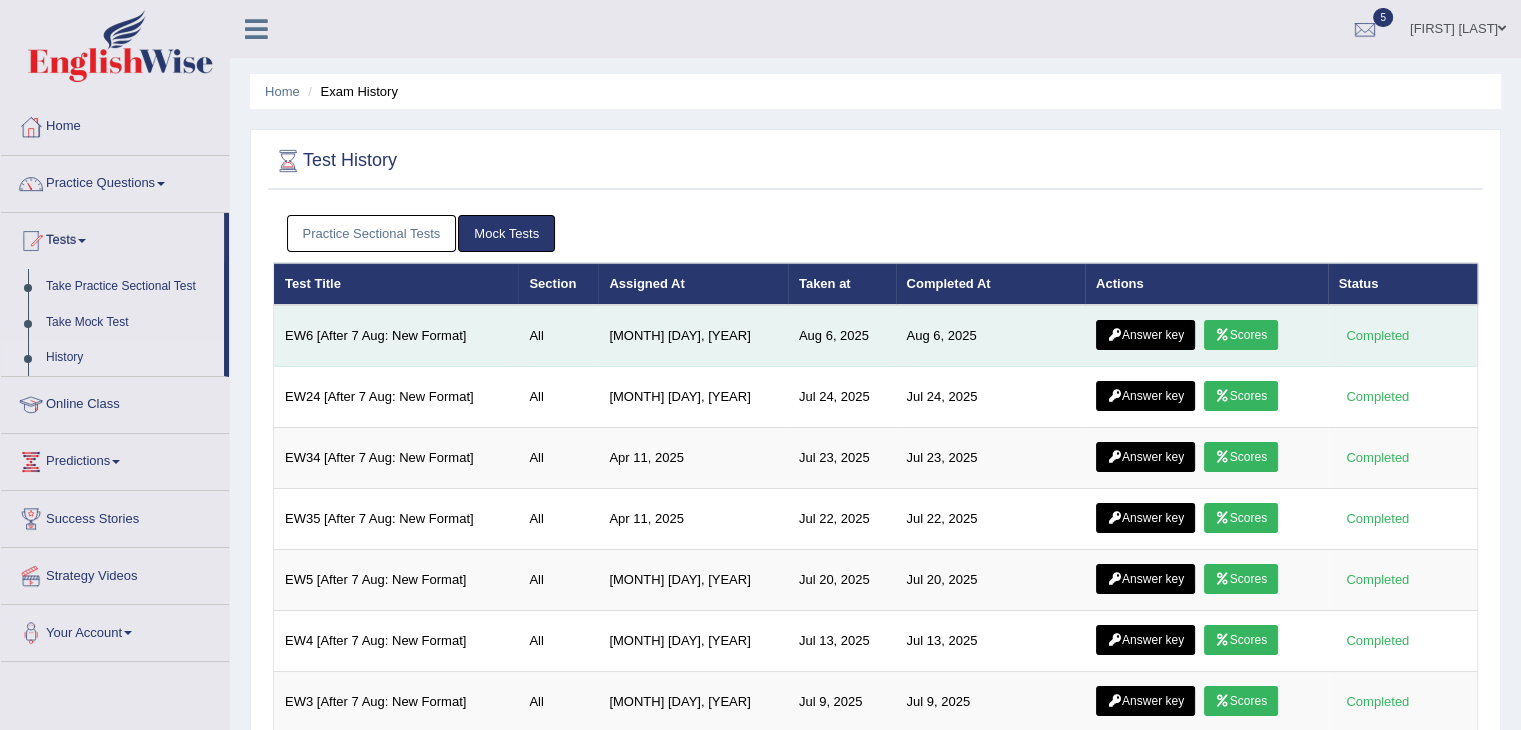 click on "Scores" at bounding box center (1241, 335) 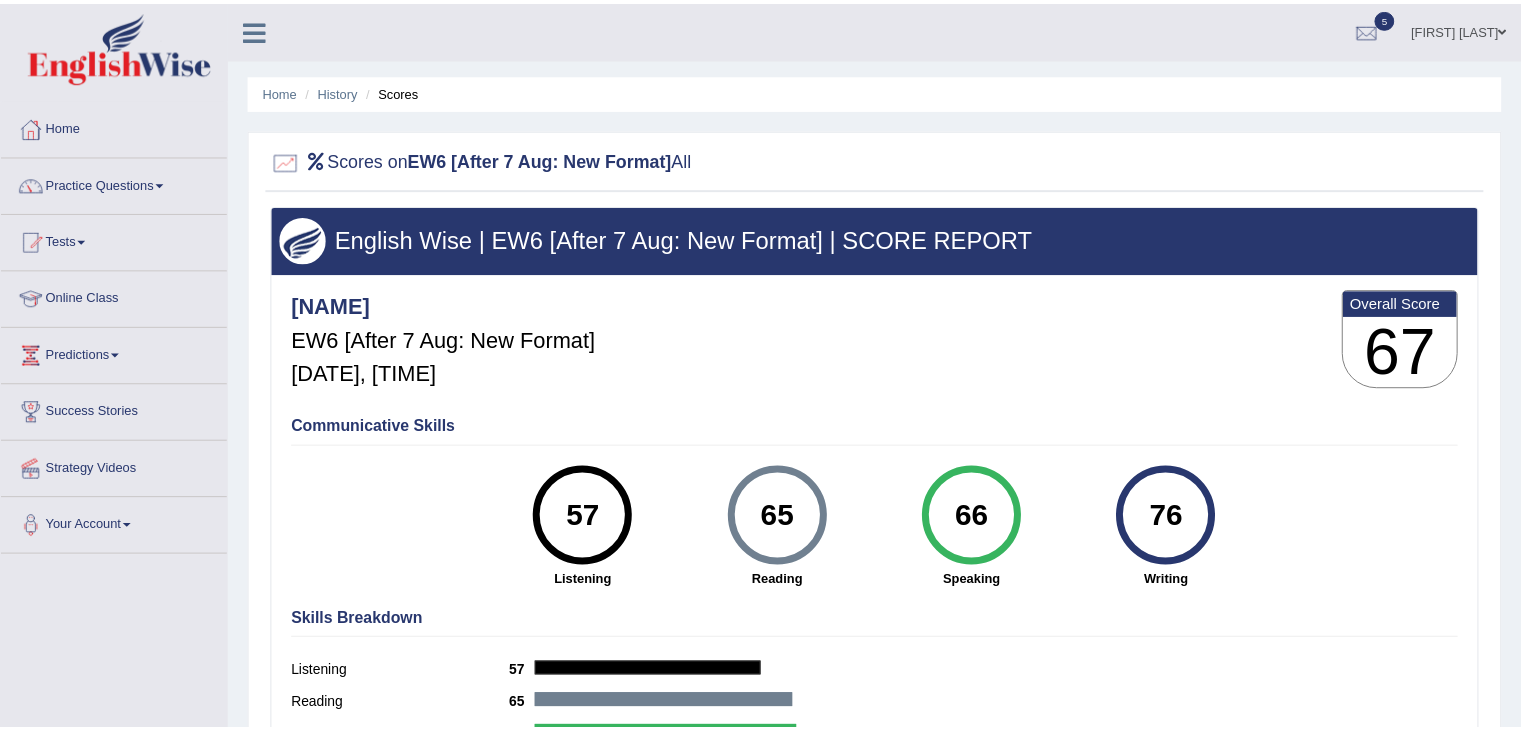 scroll, scrollTop: 0, scrollLeft: 0, axis: both 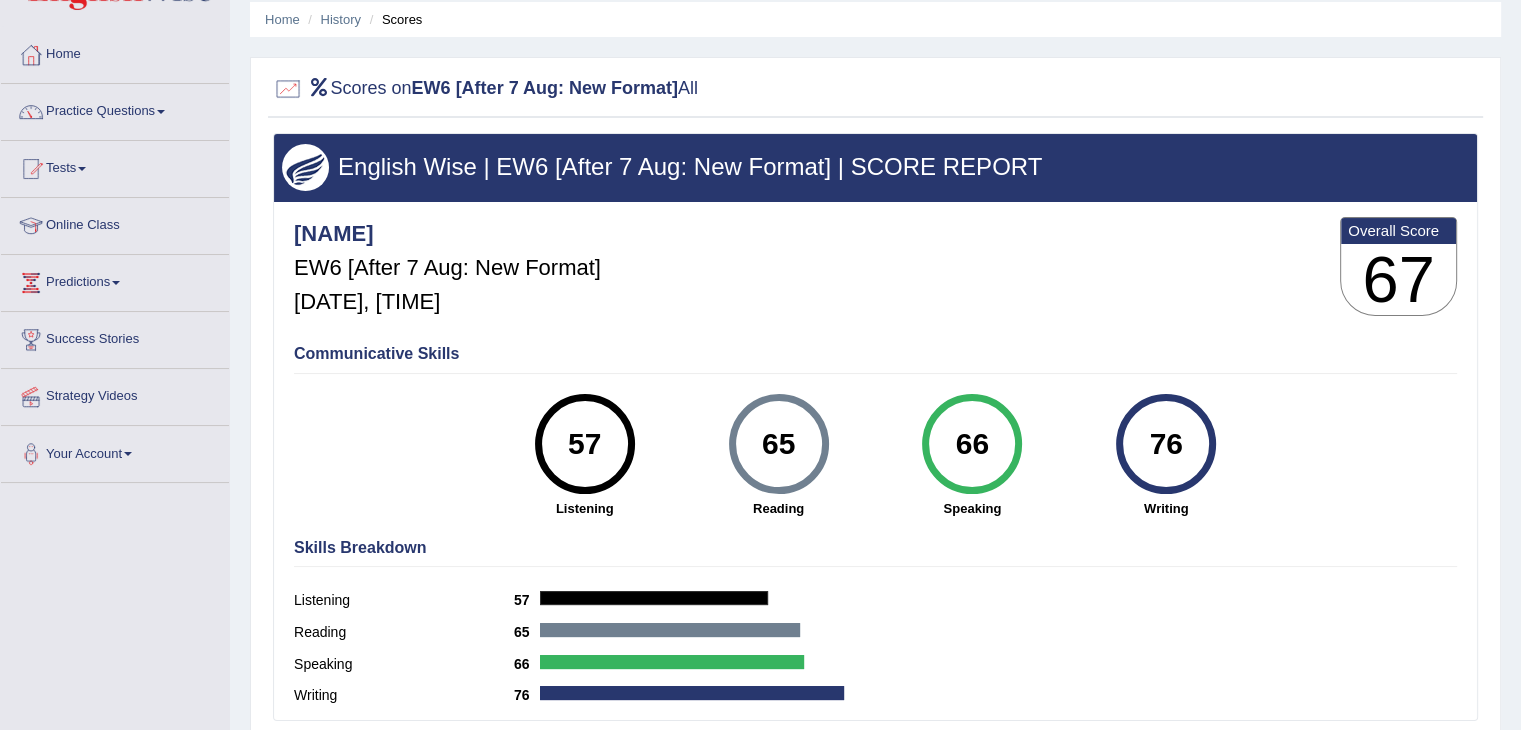 click on "Practice Questions" at bounding box center (115, 109) 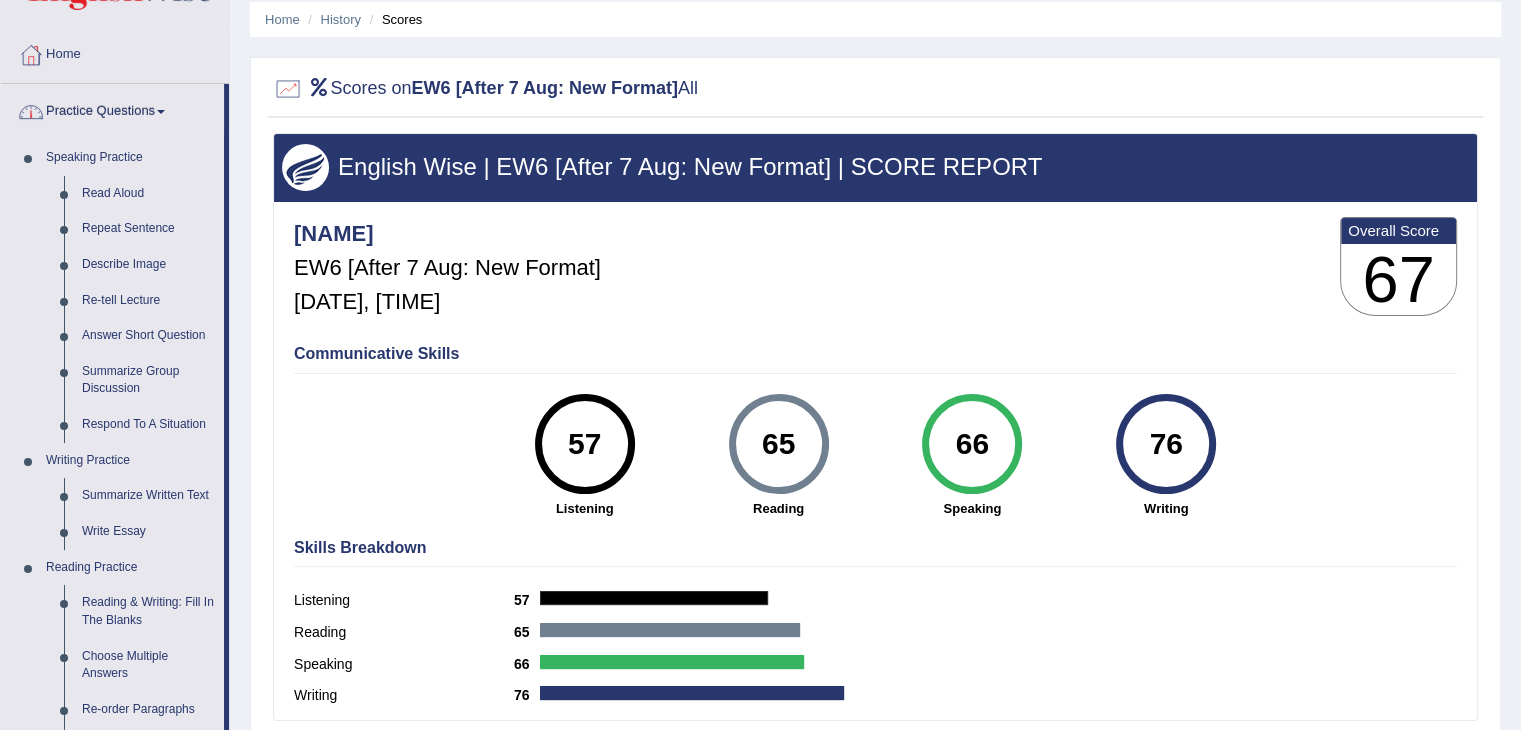 click at bounding box center (161, 112) 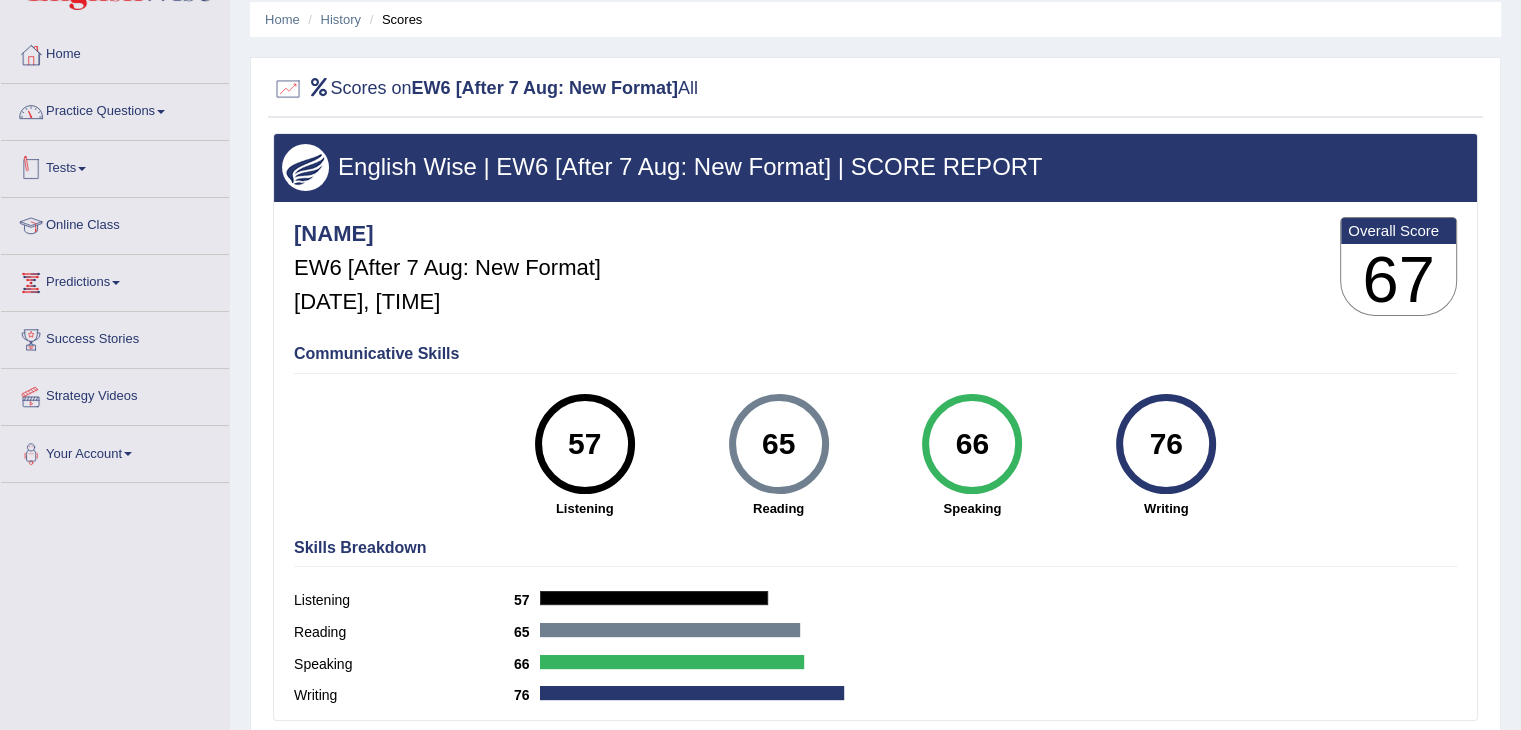 click on "Tests" at bounding box center [115, 166] 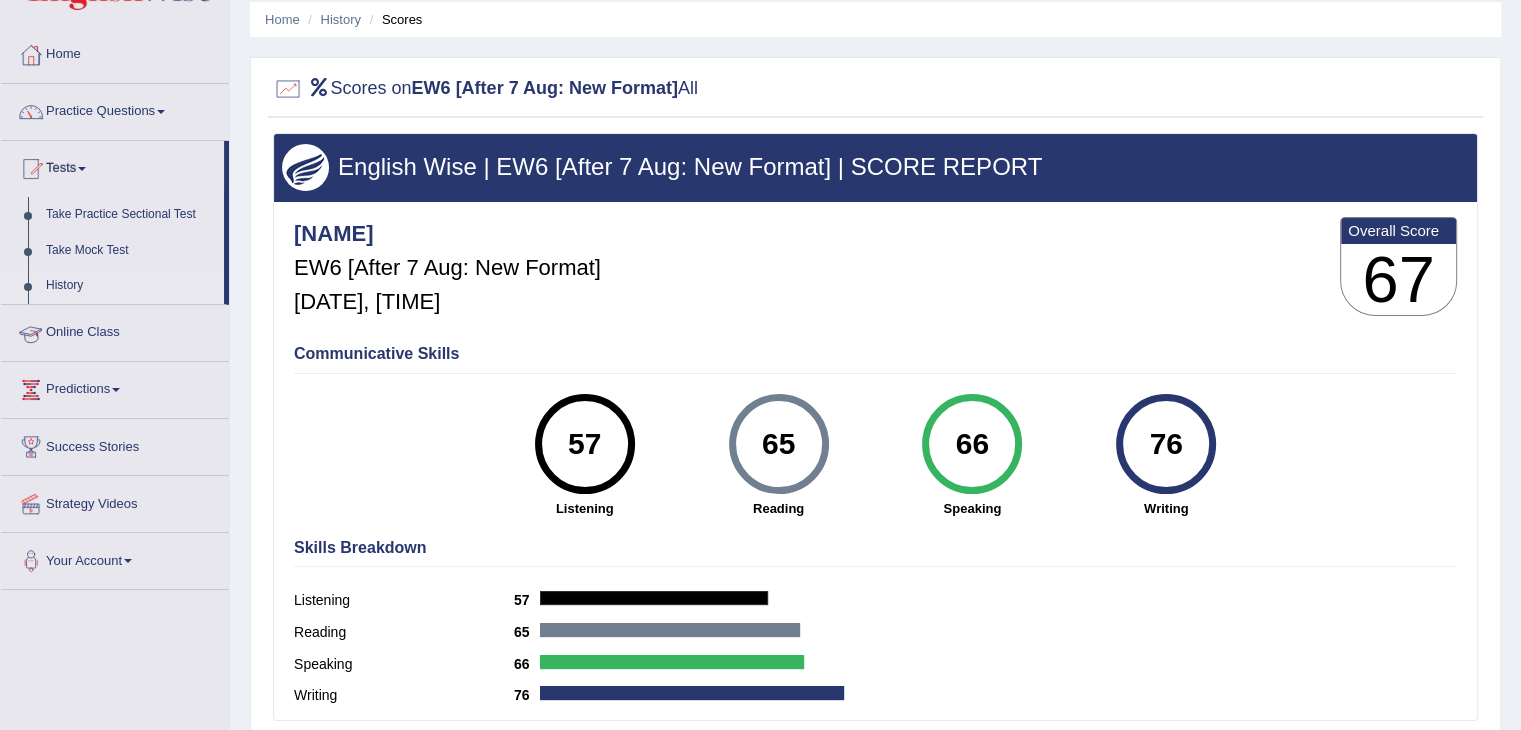 click on "History" at bounding box center (130, 286) 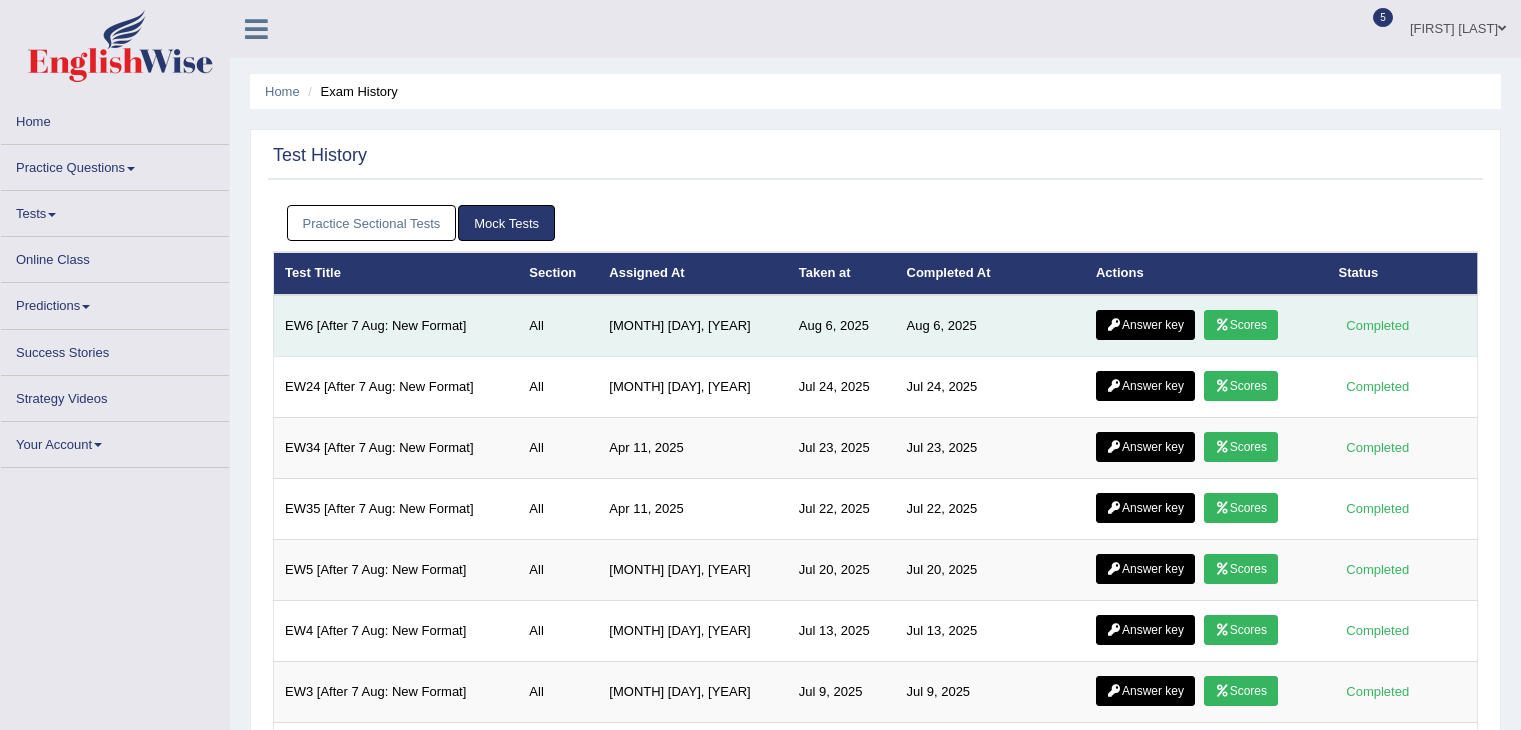 scroll, scrollTop: 0, scrollLeft: 0, axis: both 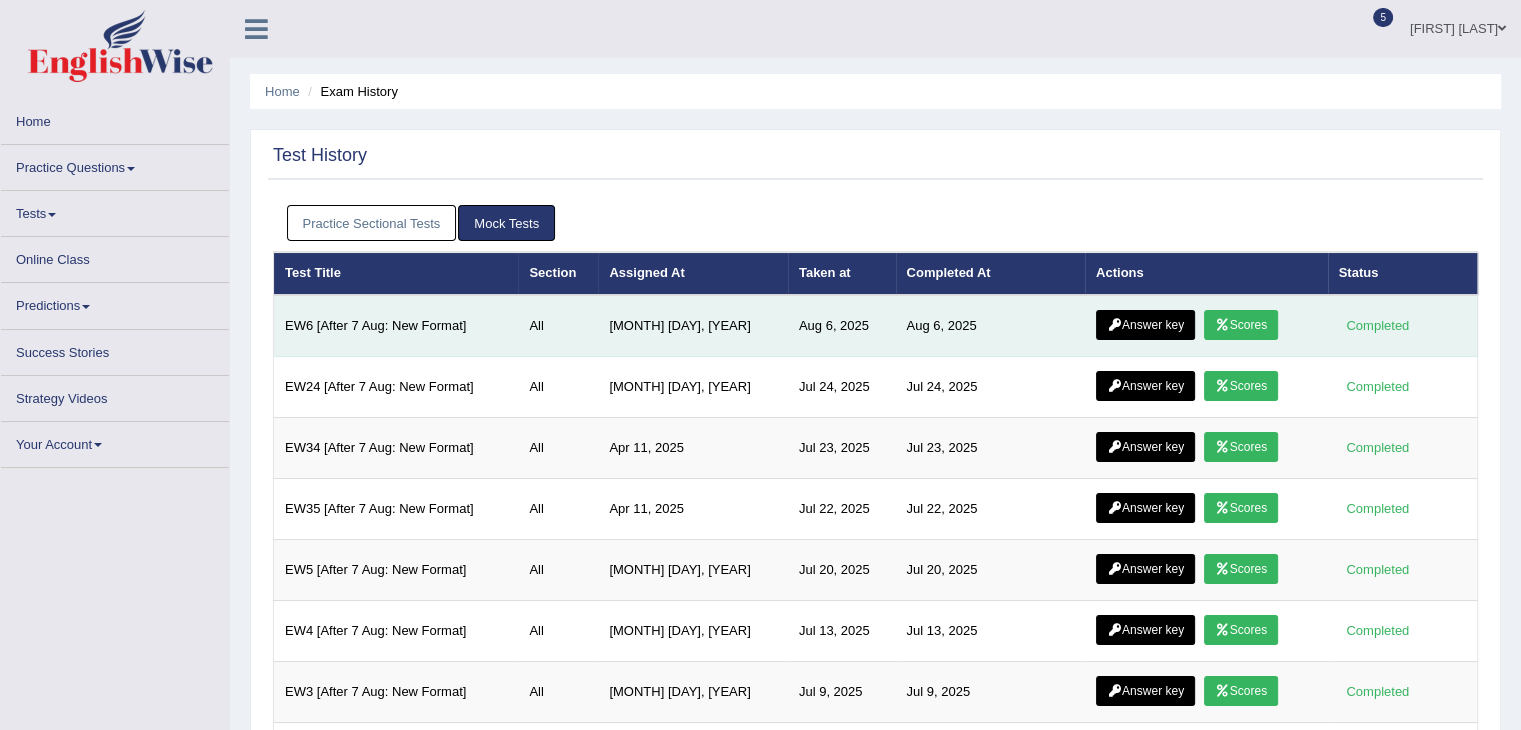 click on "Answer key" at bounding box center [1145, 325] 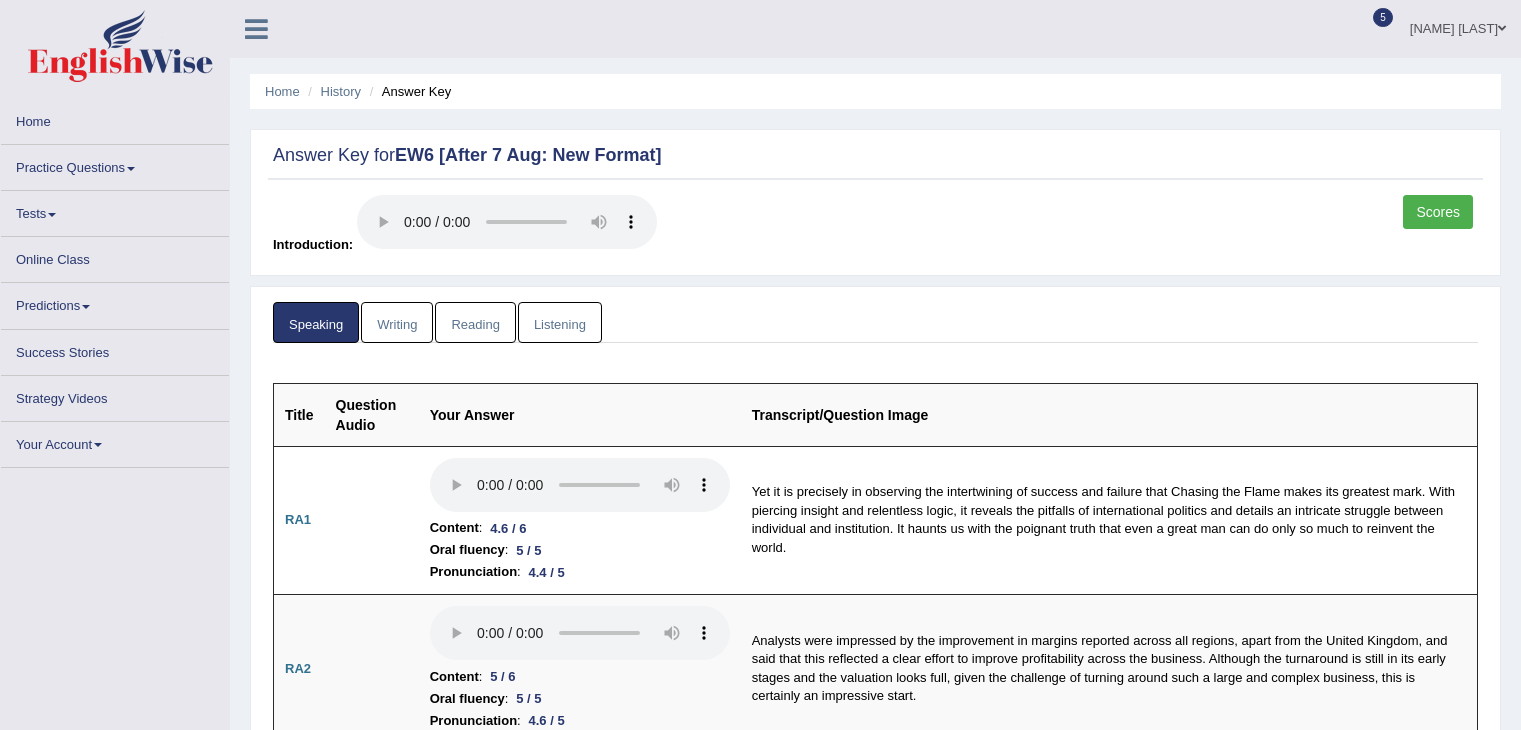 scroll, scrollTop: 0, scrollLeft: 0, axis: both 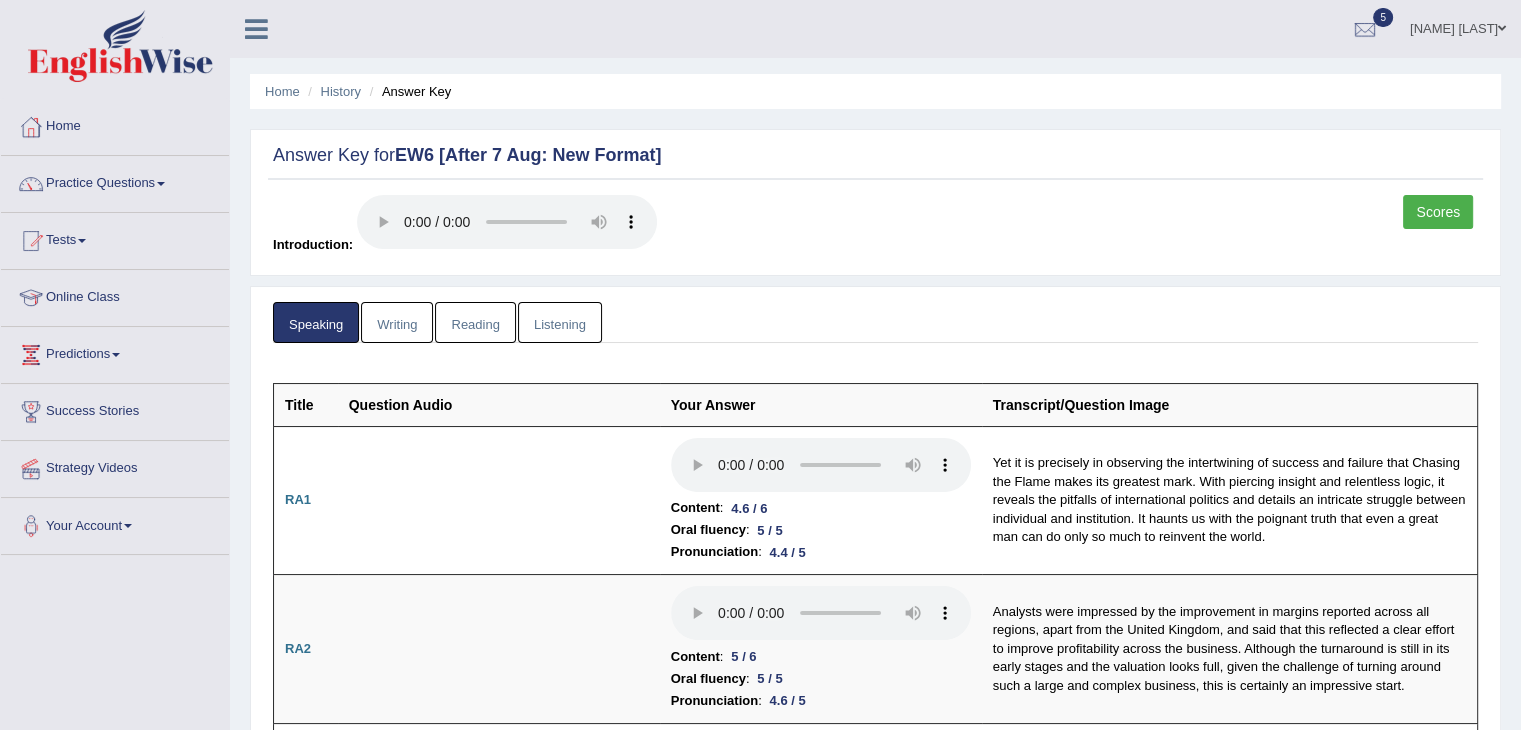 click on "Writing" at bounding box center [397, 322] 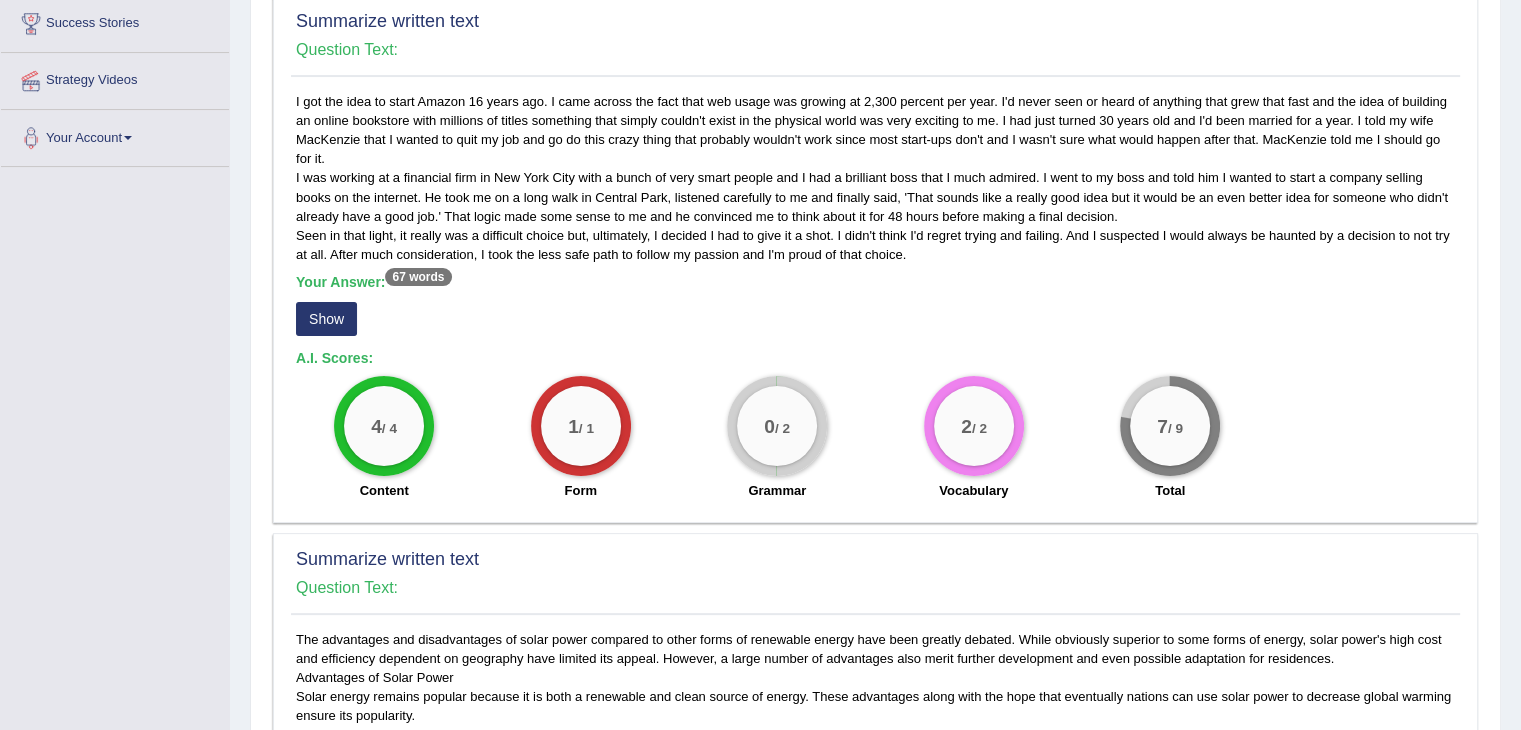 scroll, scrollTop: 388, scrollLeft: 0, axis: vertical 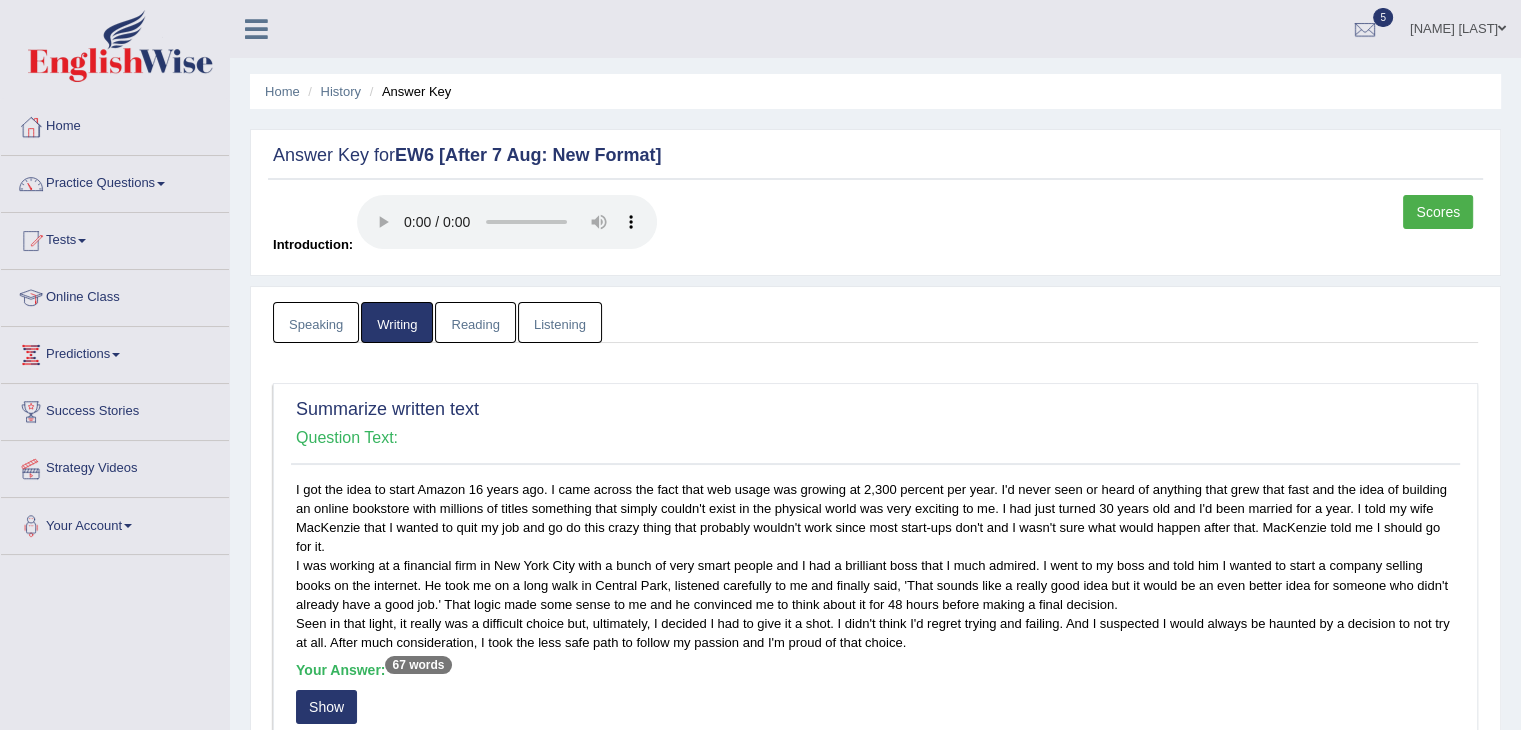 click on "Reading" at bounding box center (475, 322) 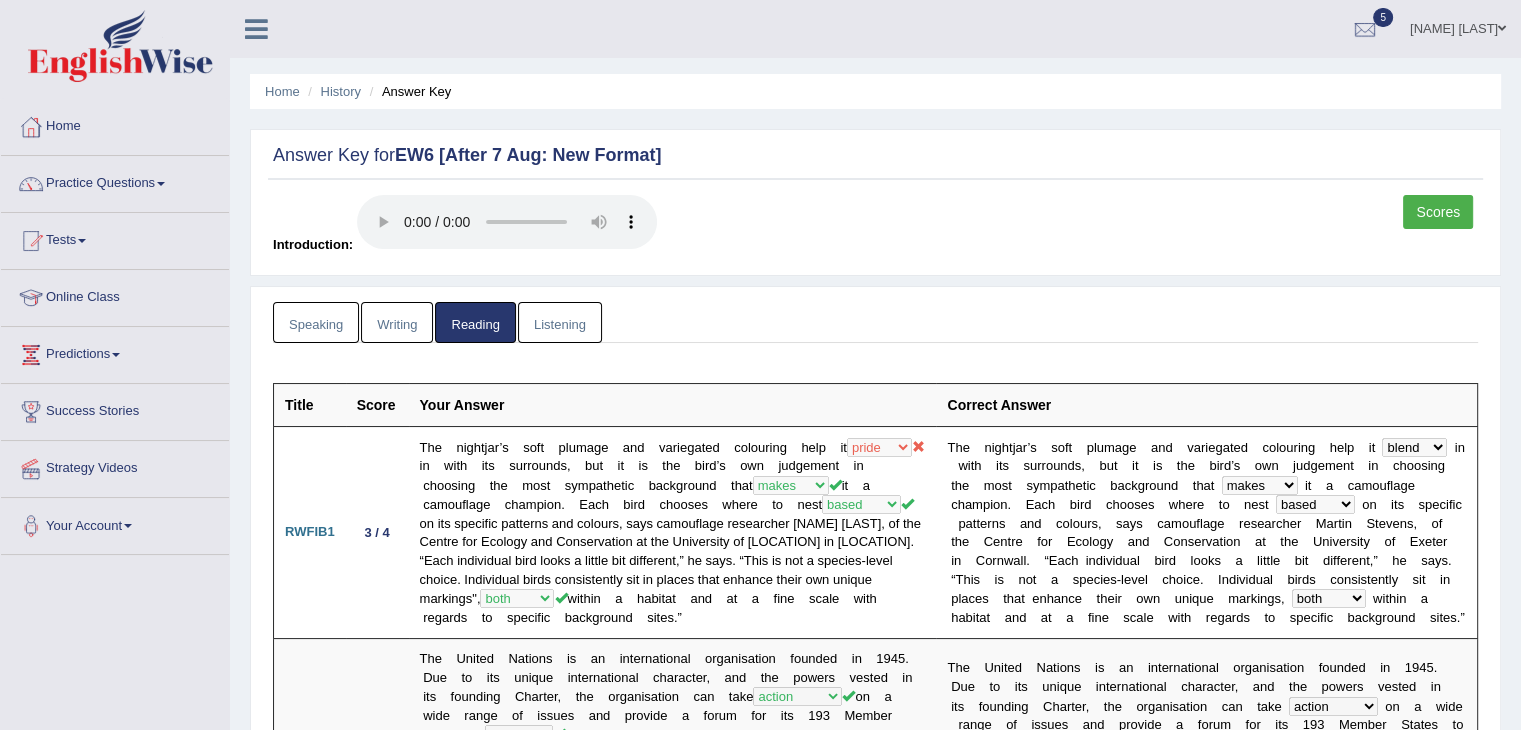 click on "Listening" at bounding box center (560, 322) 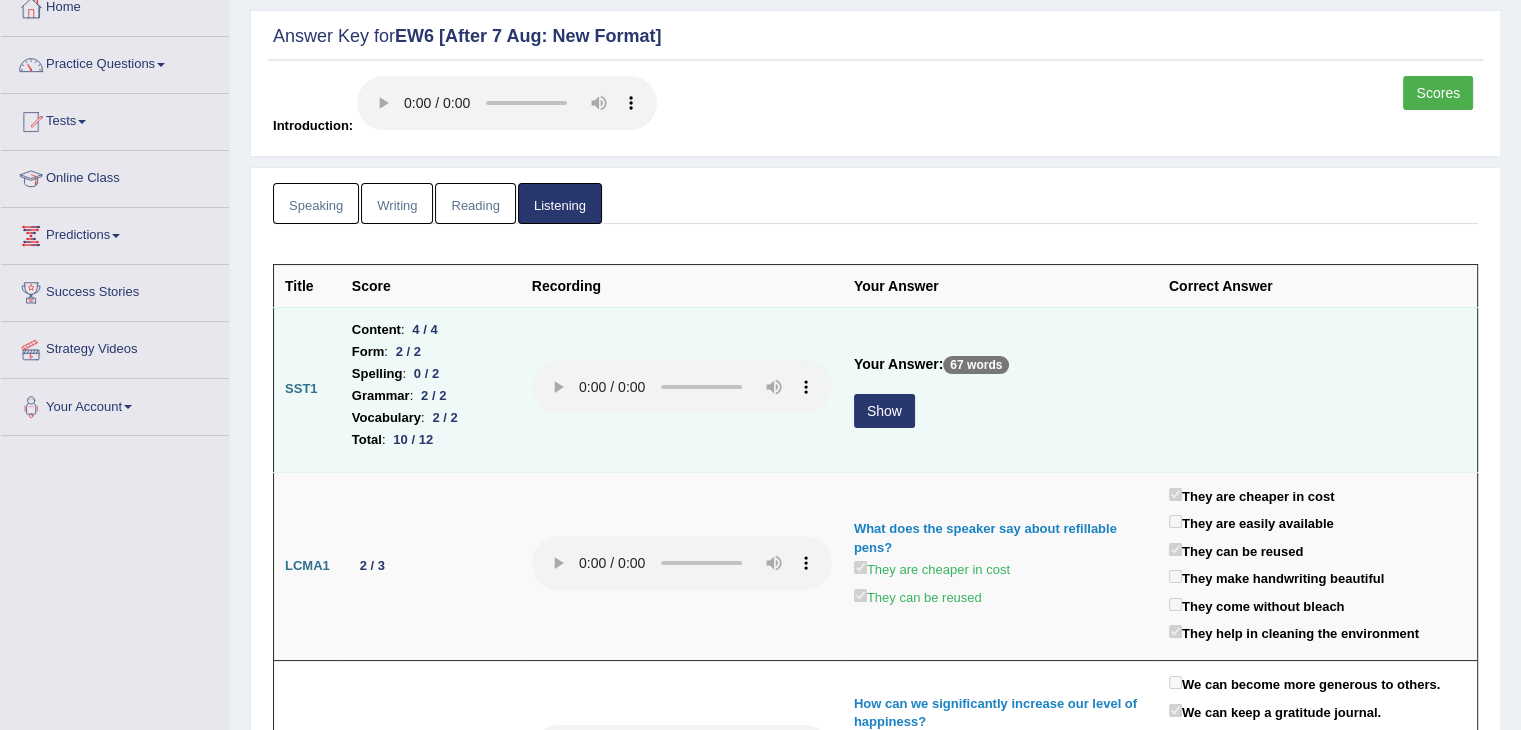 scroll, scrollTop: 120, scrollLeft: 0, axis: vertical 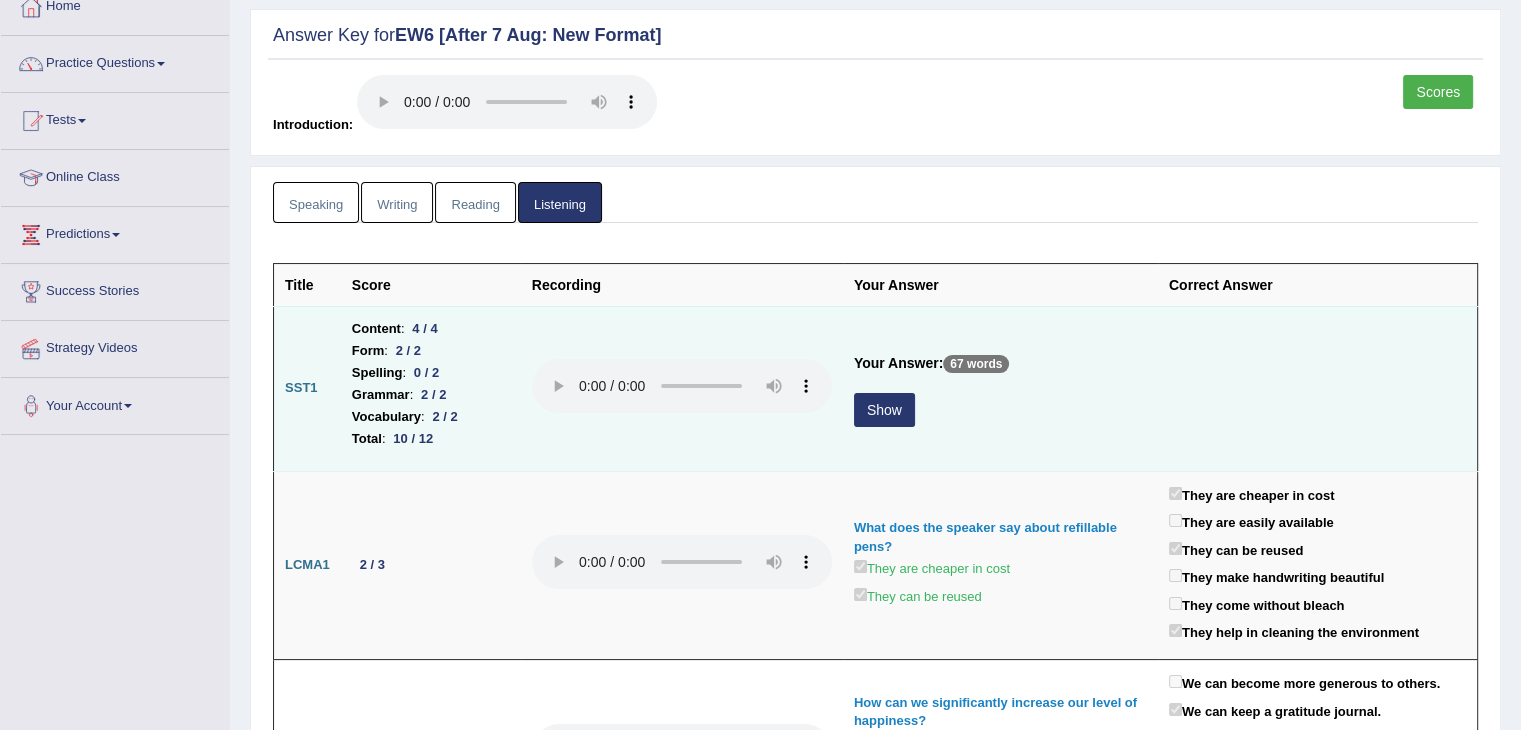 click on "Show" at bounding box center [884, 410] 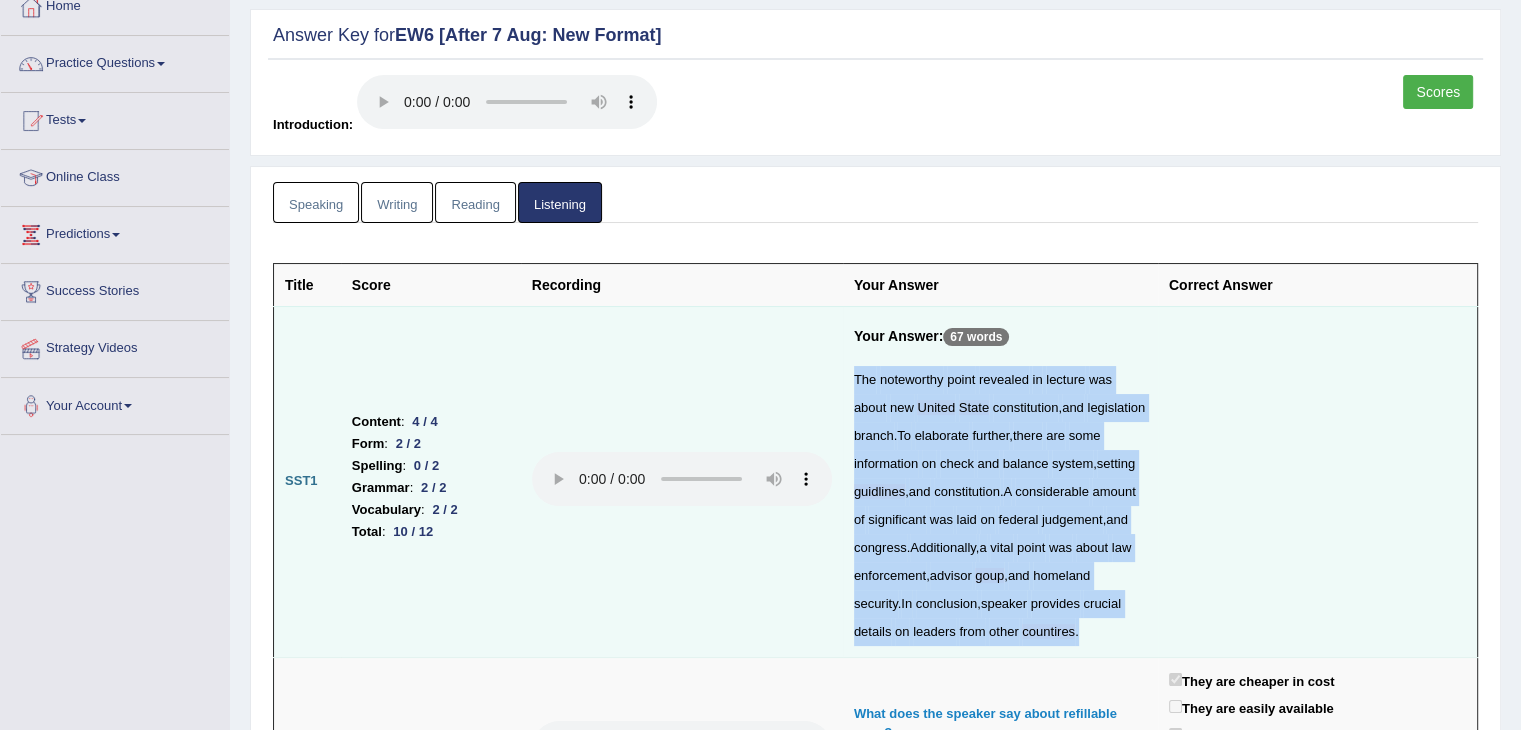 drag, startPoint x: 1023, startPoint y: 633, endPoint x: 850, endPoint y: 366, distance: 318.14777 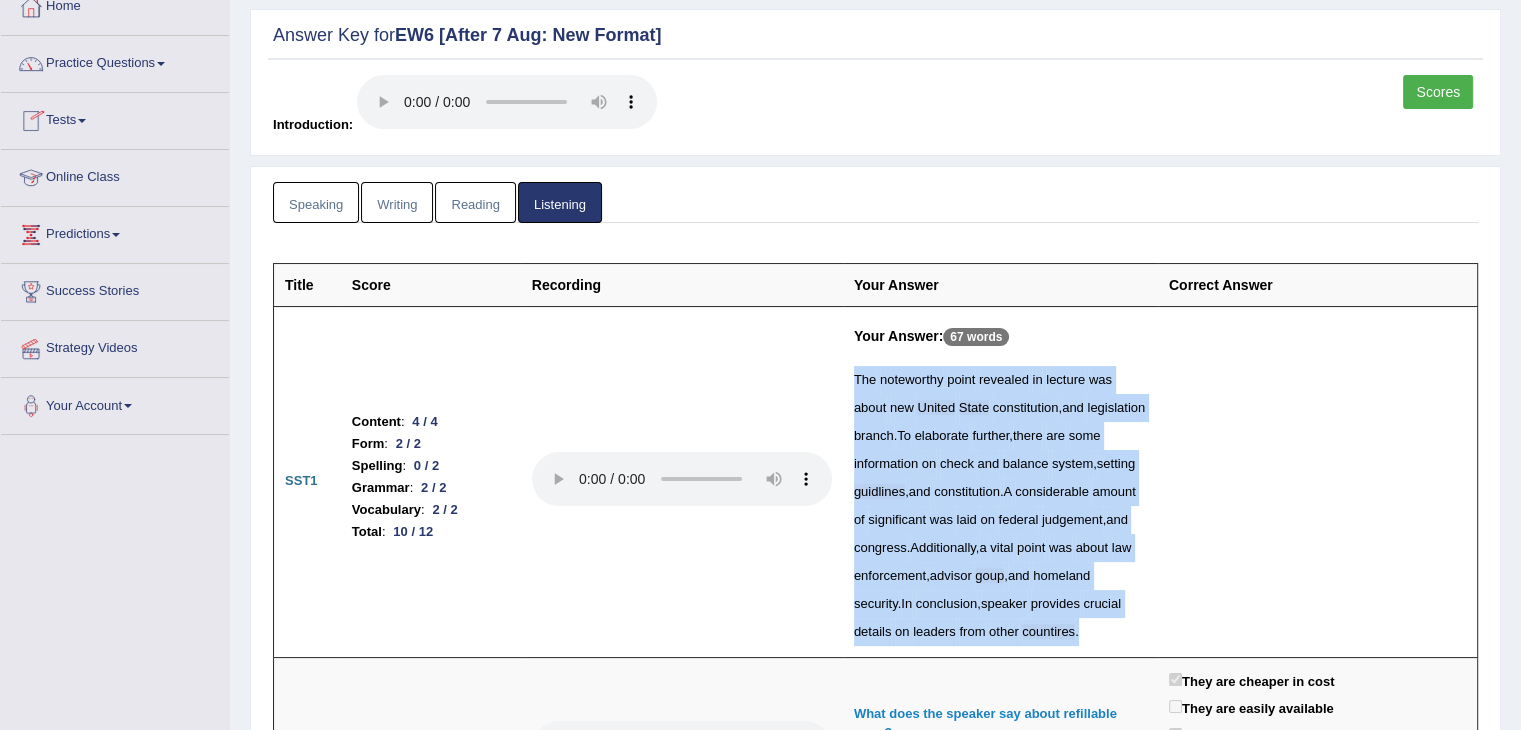 click on "Online Class" at bounding box center (115, 175) 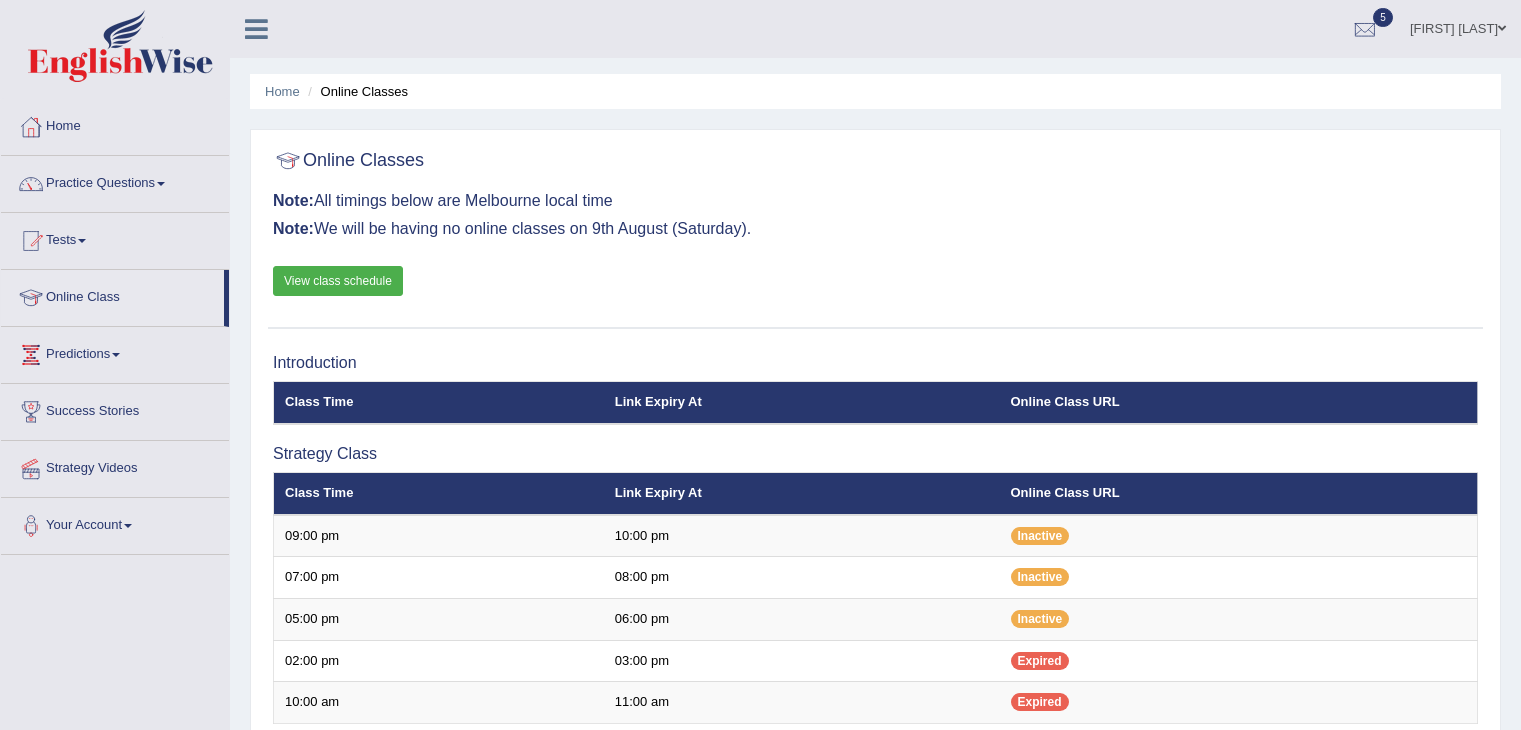 scroll, scrollTop: 0, scrollLeft: 0, axis: both 